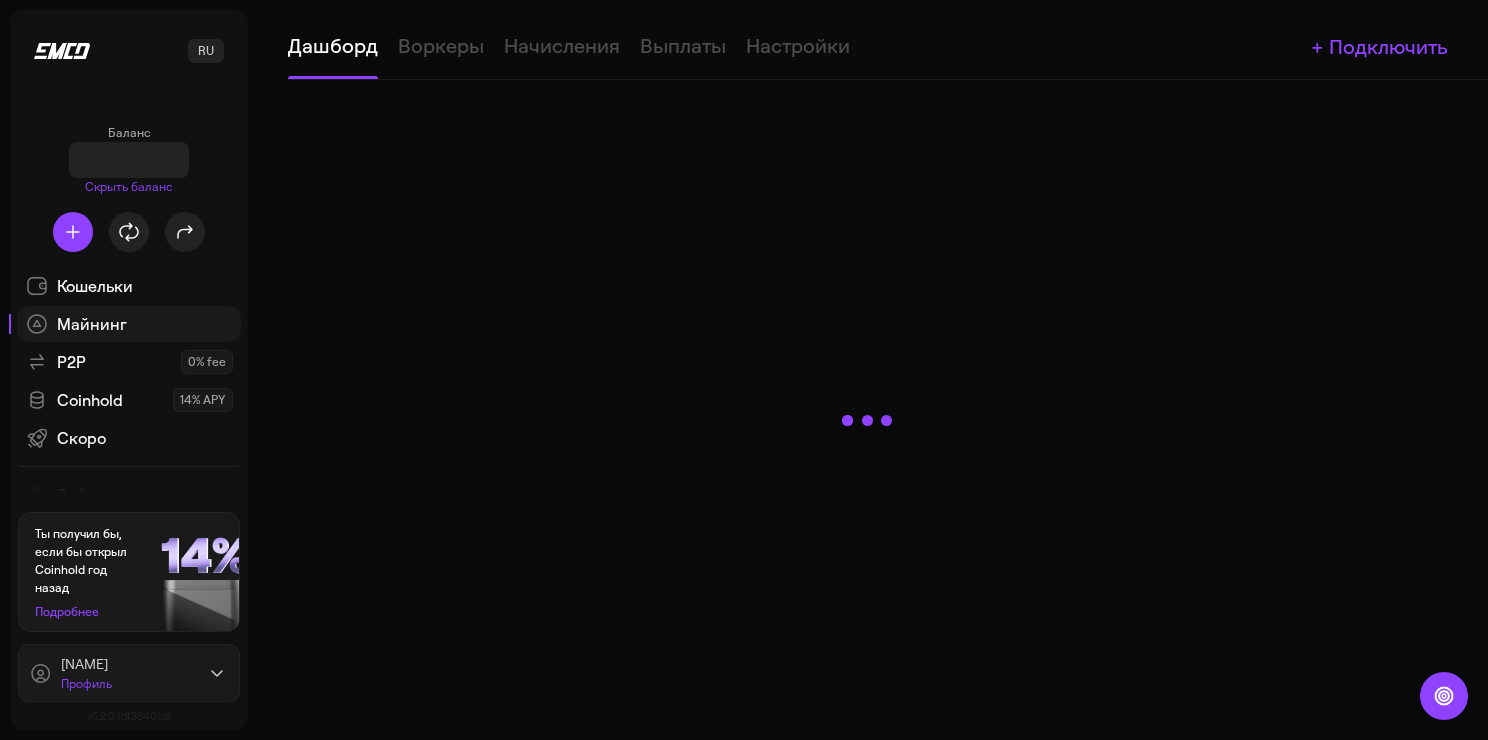 scroll, scrollTop: 0, scrollLeft: 0, axis: both 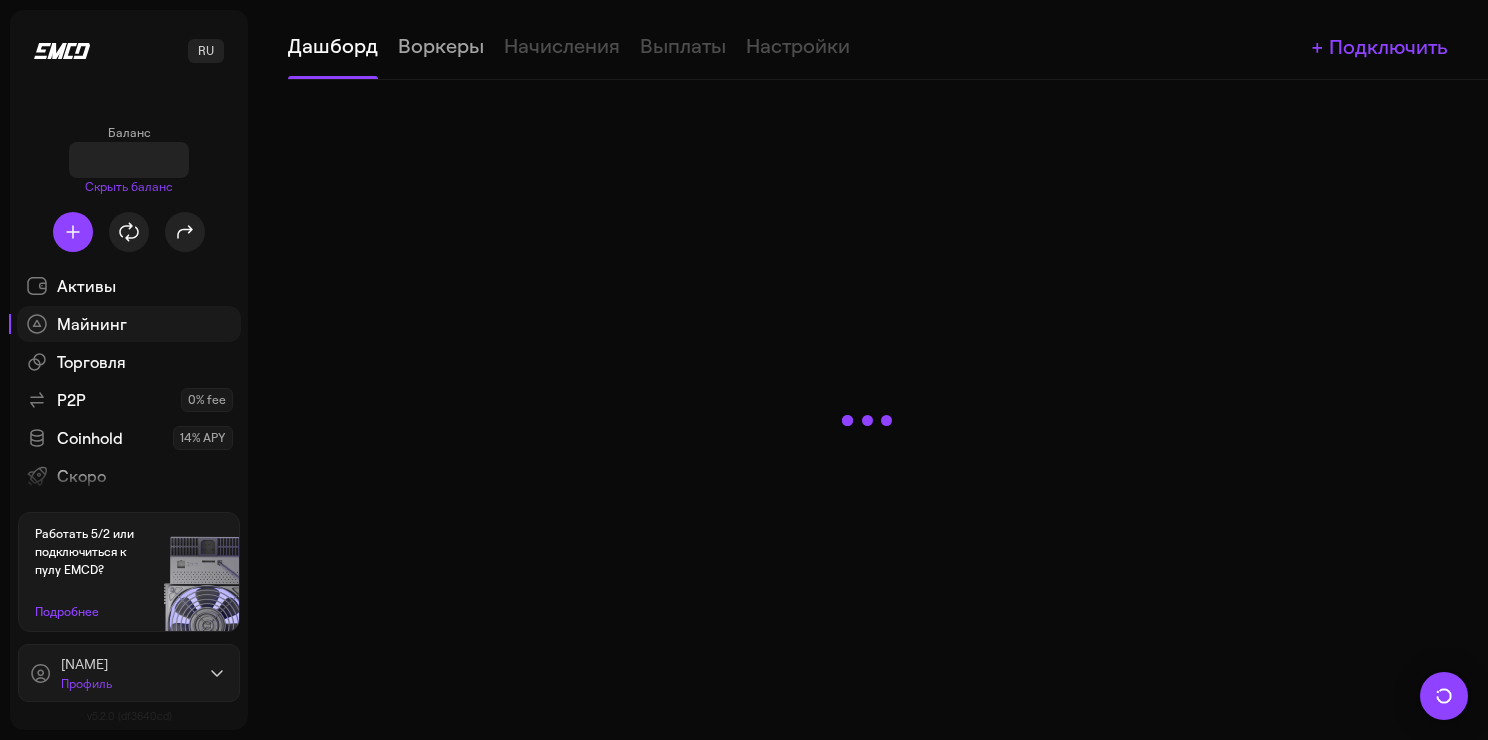 click on "Воркеры" at bounding box center (441, 39) 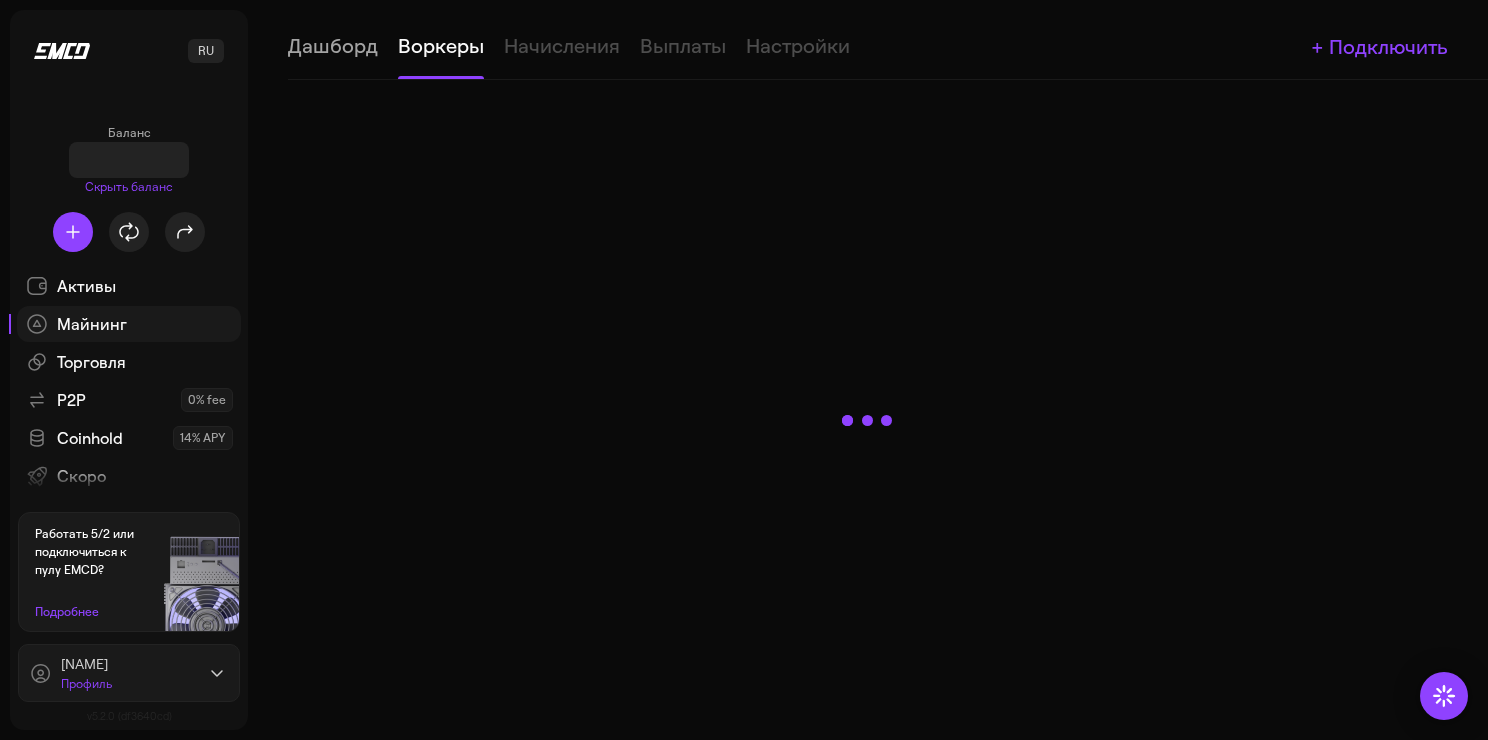 click on "Дашборд" at bounding box center (333, 39) 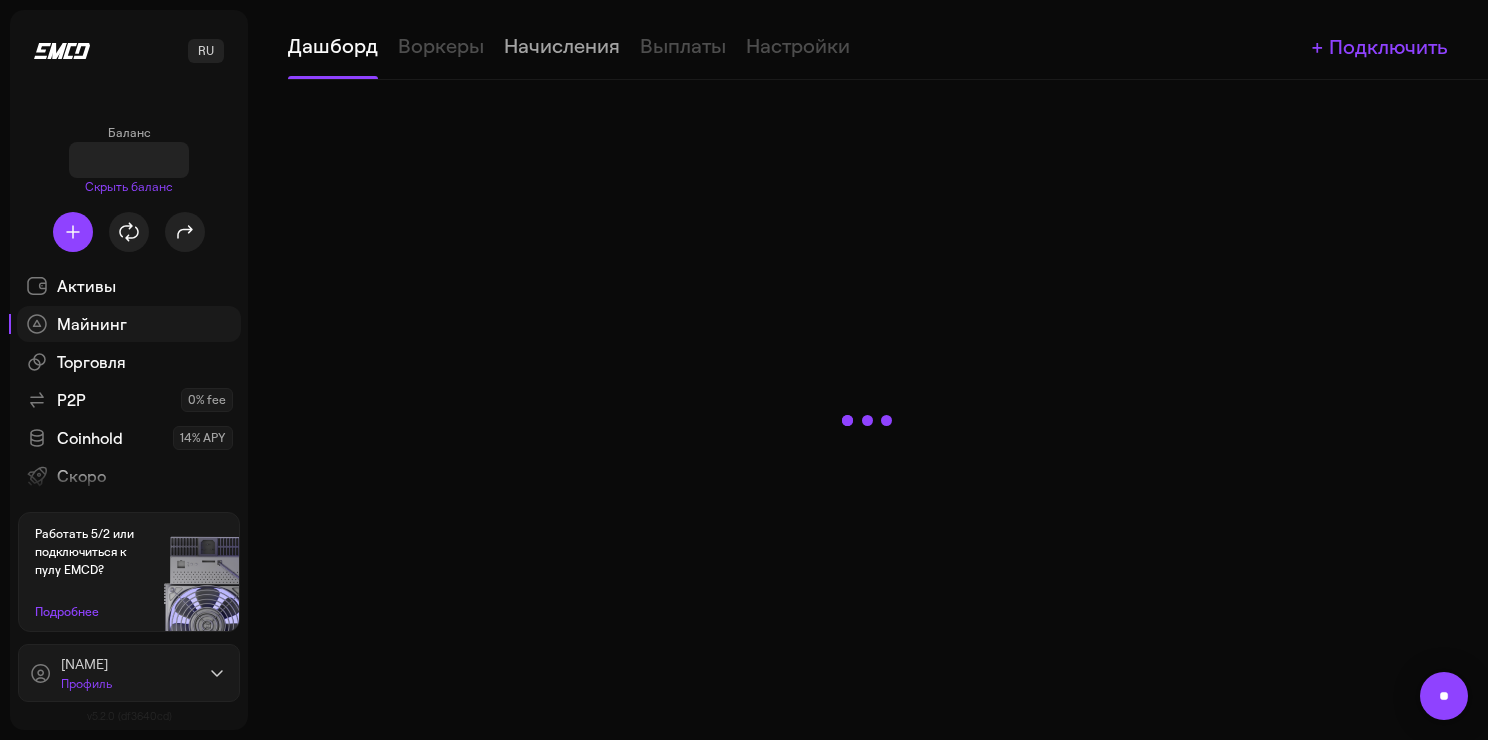 click on "Начисления" at bounding box center (562, 39) 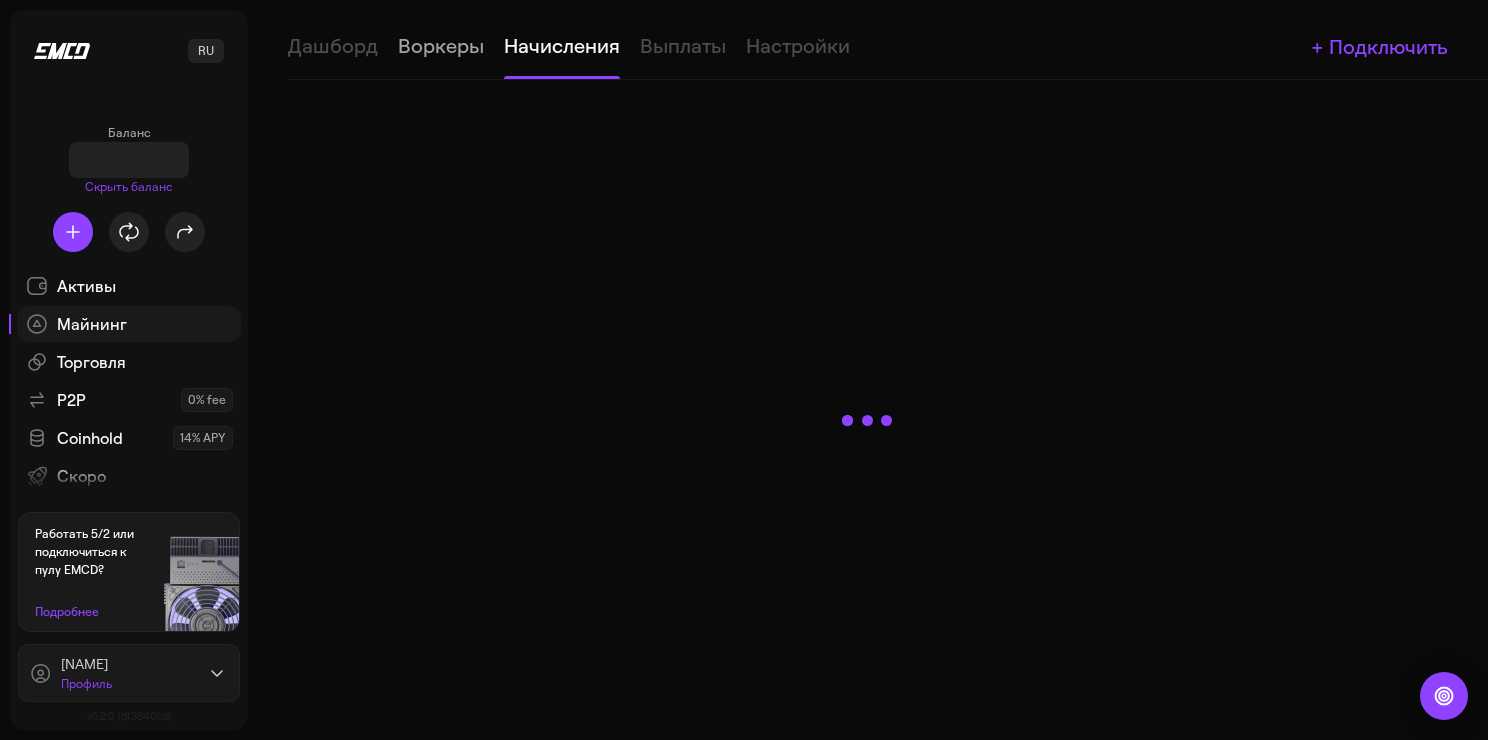 click on "Воркеры" at bounding box center (441, 39) 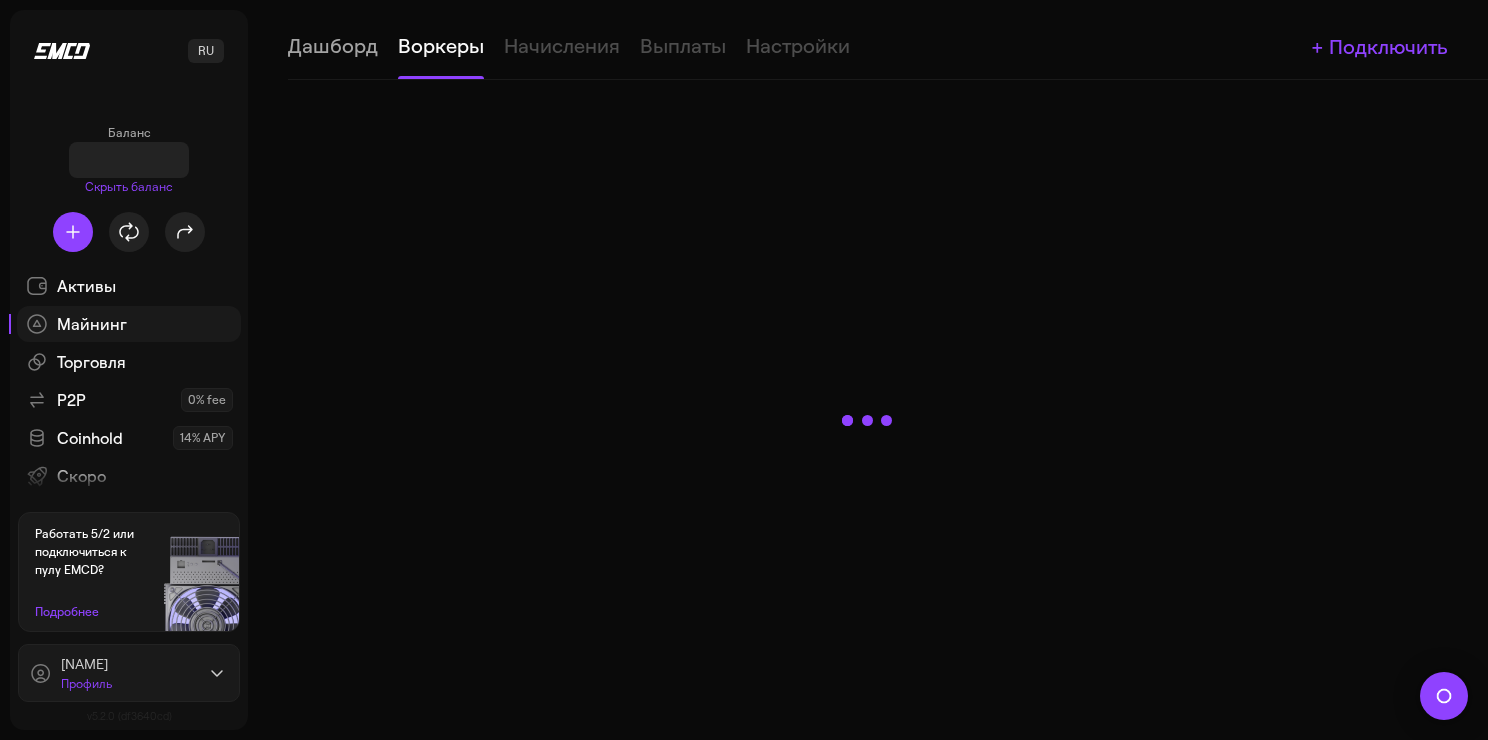 click on "Дашборд" at bounding box center [333, 39] 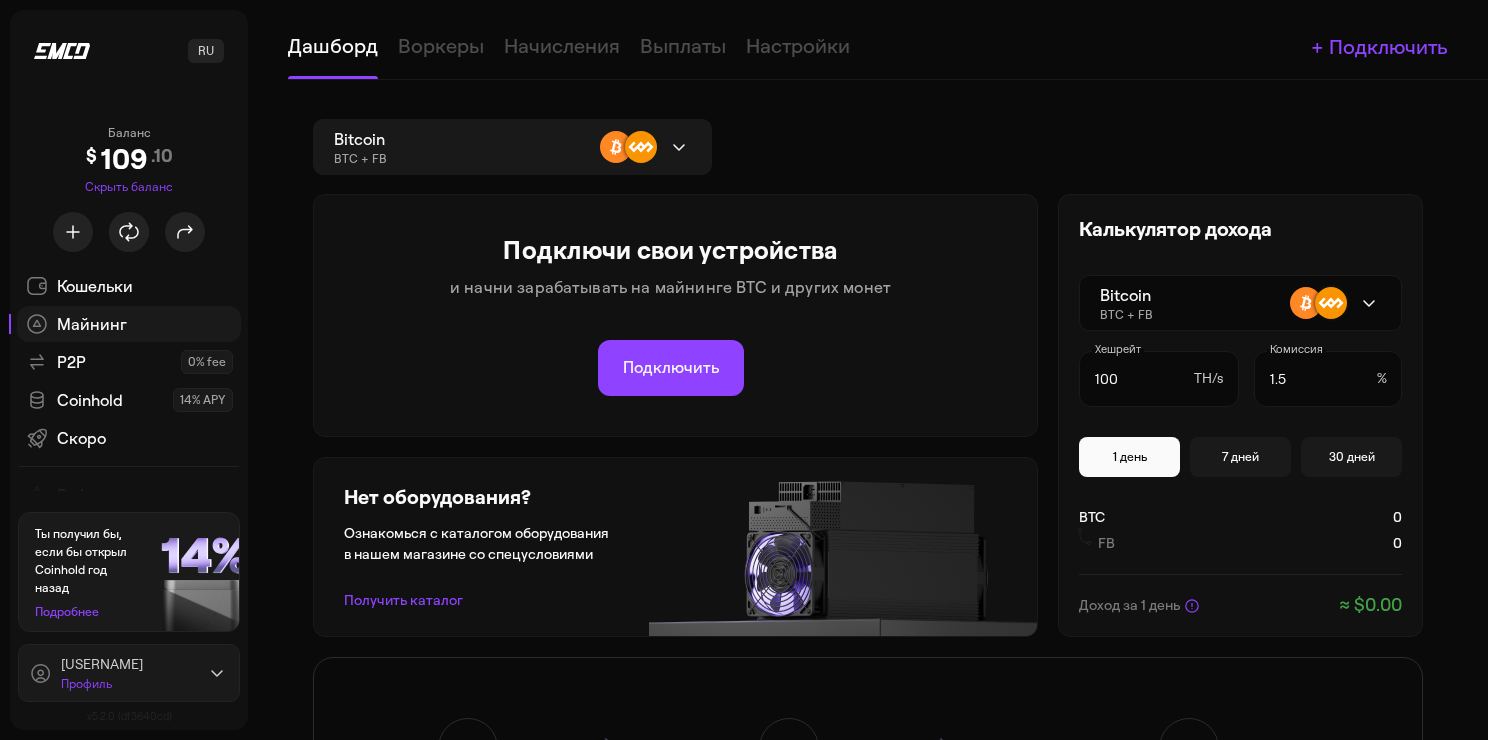 scroll, scrollTop: 0, scrollLeft: 0, axis: both 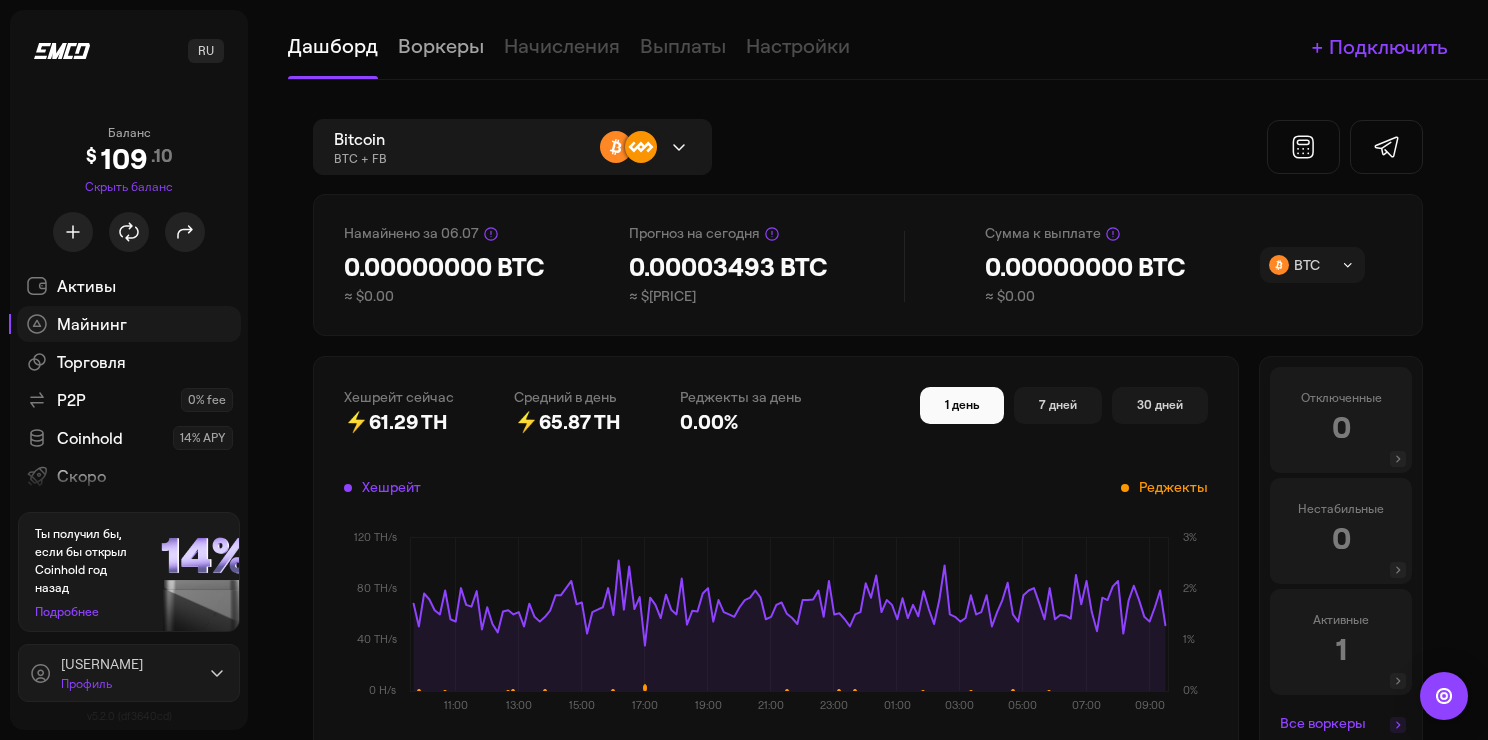 click on "Воркеры" at bounding box center [441, 39] 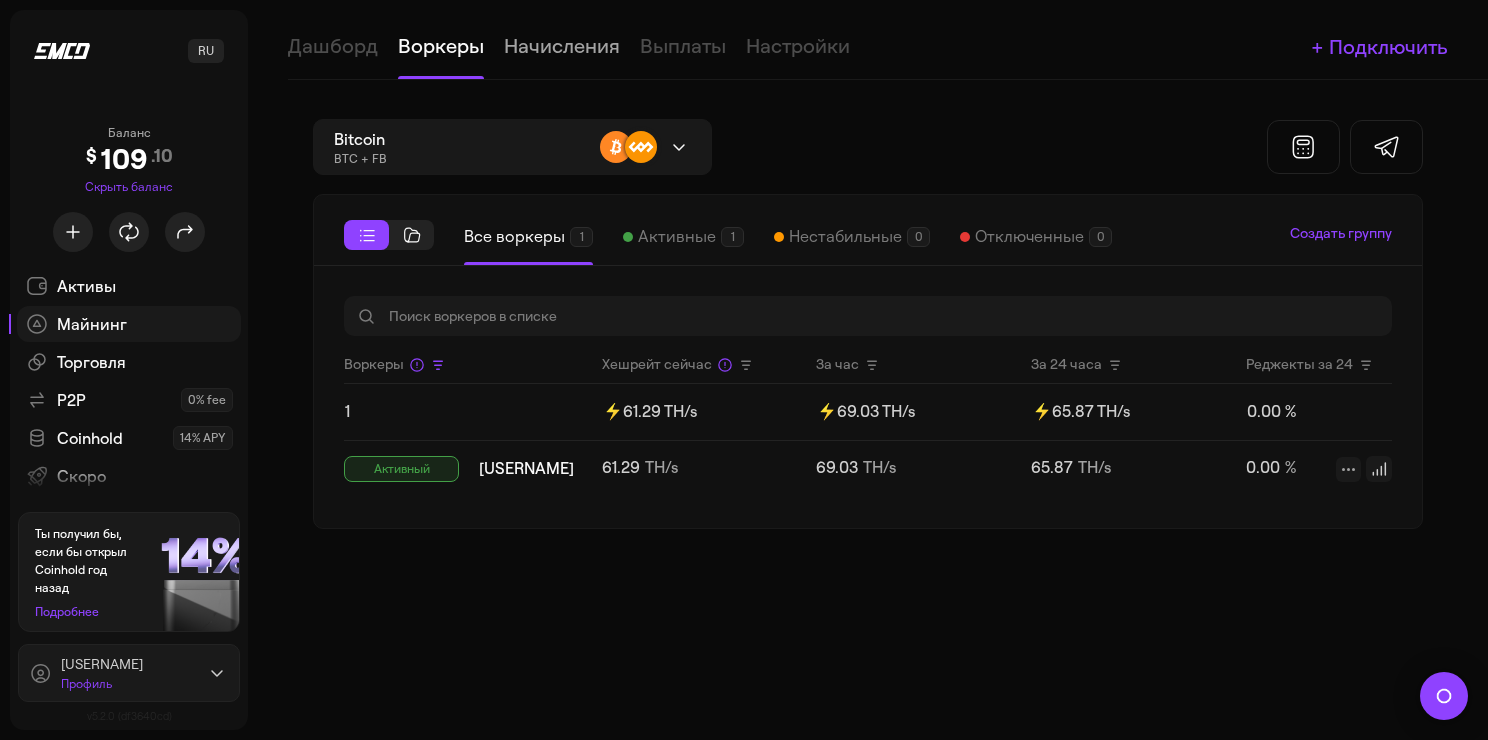 click on "Начисления" at bounding box center (562, 39) 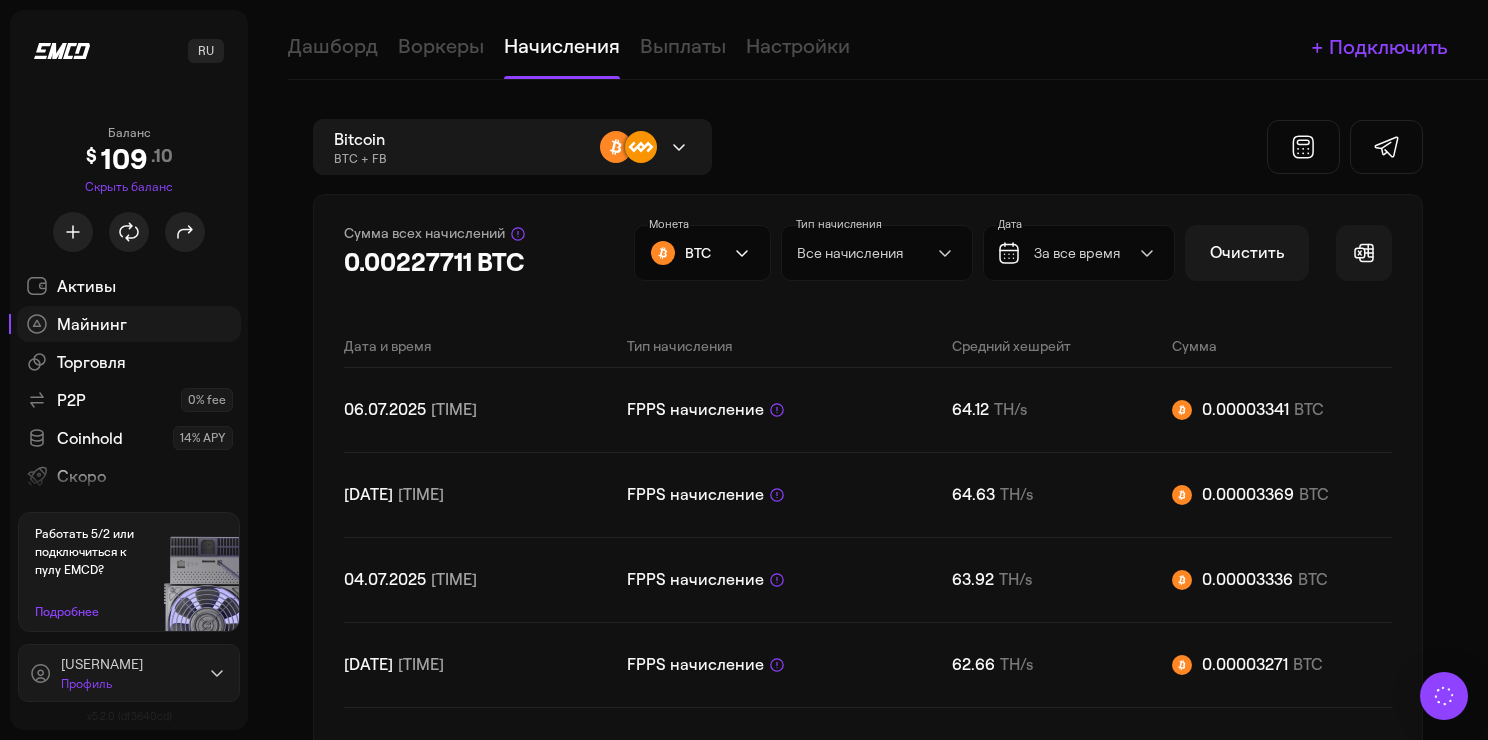 click on "0.00227711 BTC" at bounding box center (434, 262) 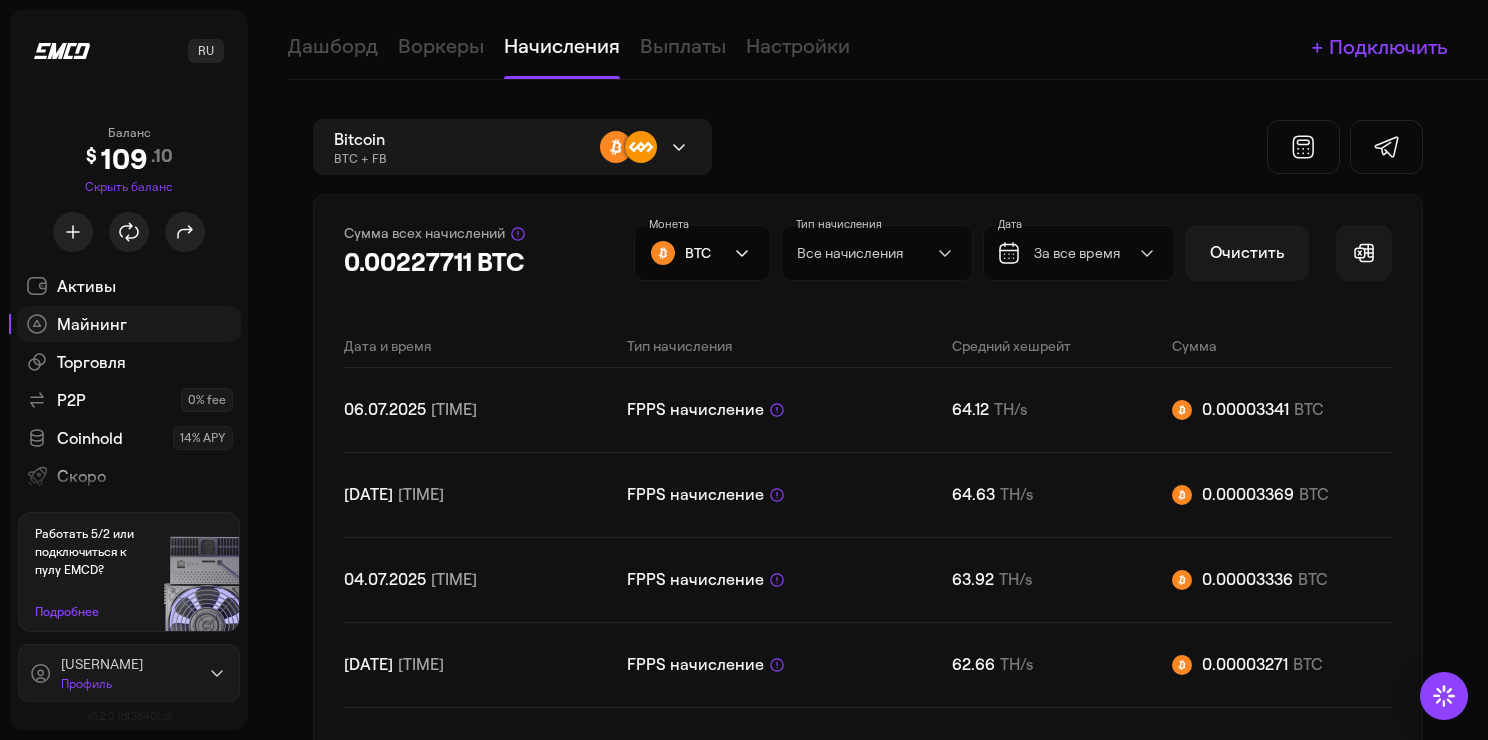 click on "0.00227711 BTC" at bounding box center (434, 262) 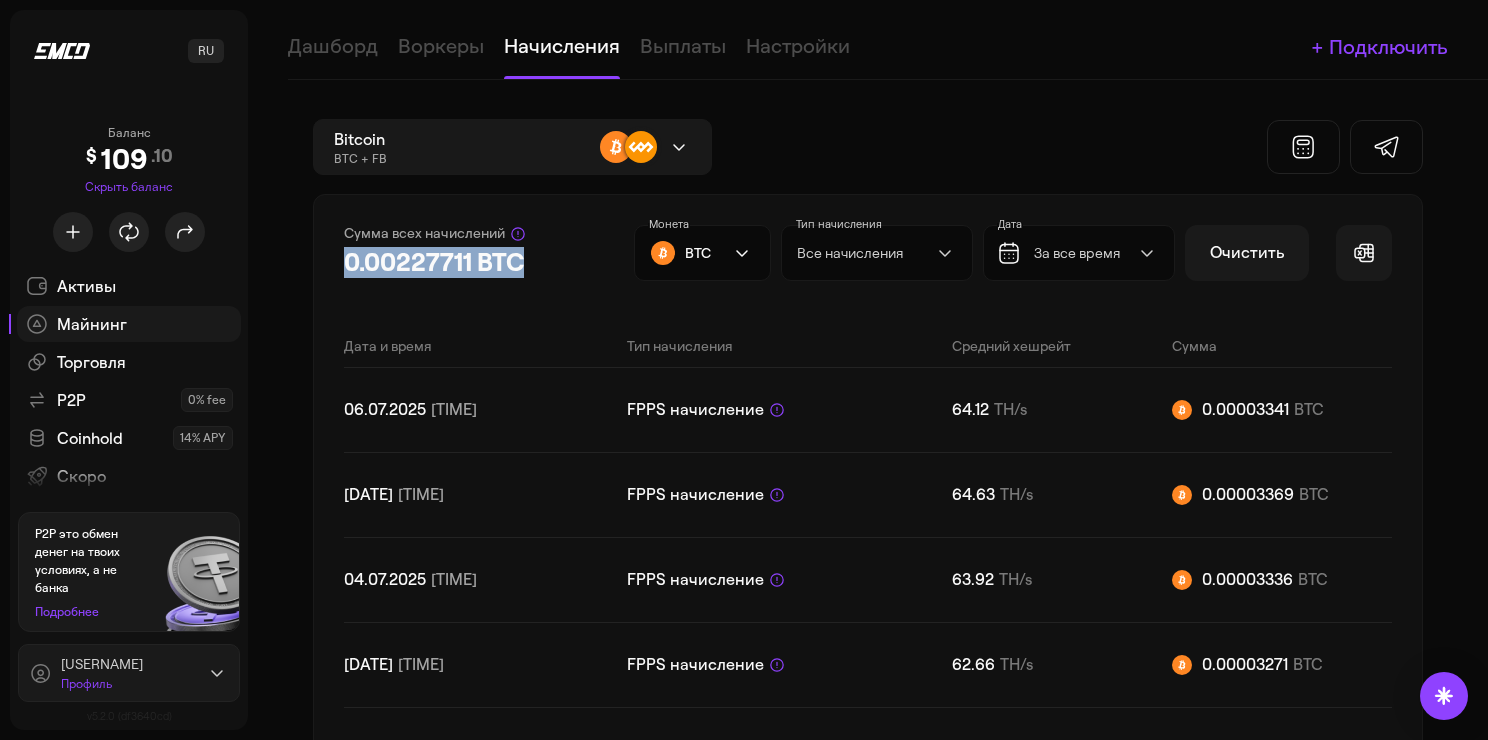 drag, startPoint x: 340, startPoint y: 255, endPoint x: 524, endPoint y: 255, distance: 184 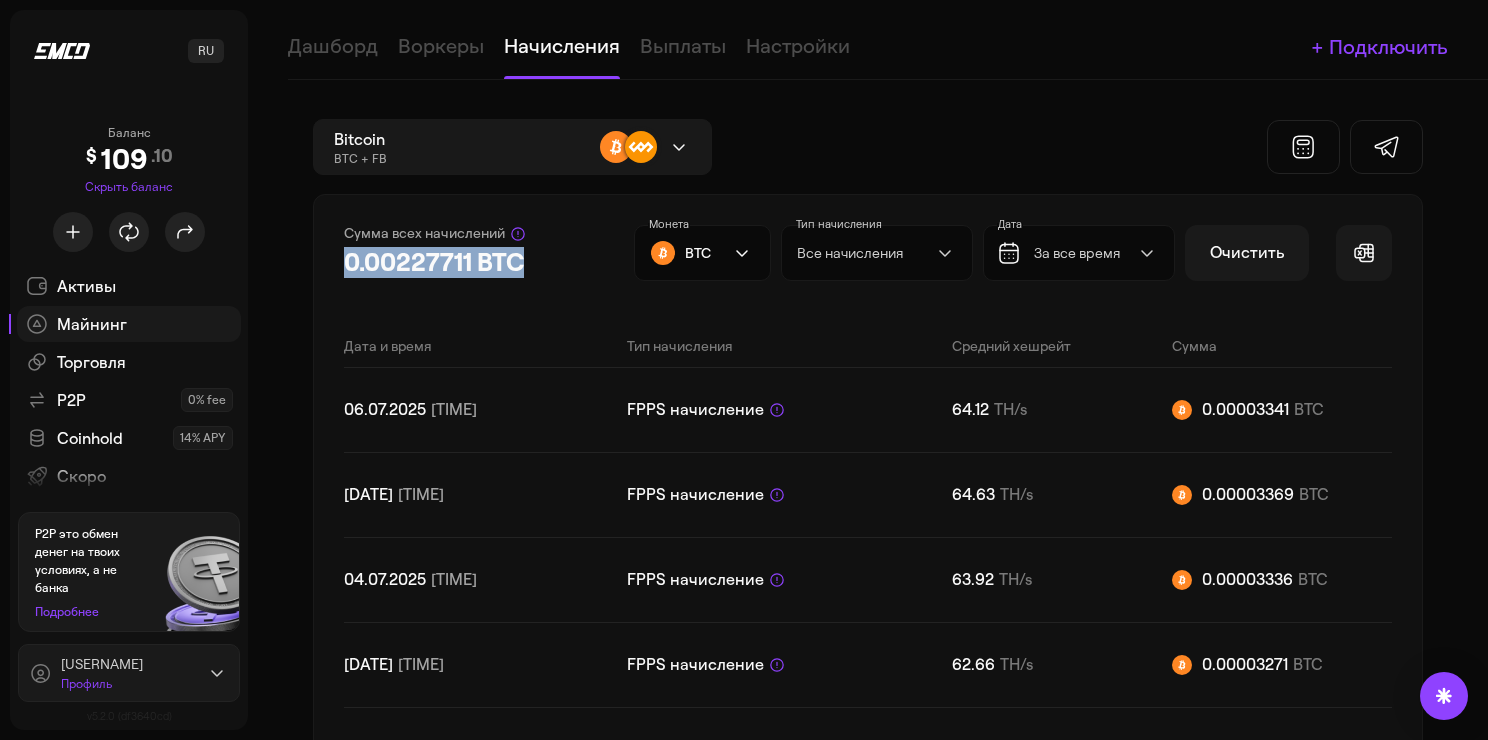 click on "Сумма всех начислений Это внутренние транзакции, которые не отображаются в блокчейне 0.00227711 BTC Монета BTC Тип начисления Все начисления Дата За все время Очистить  Фильтры Дата и время Тип начисления Средний хешрейт Сумма 06.07.2025 10:09:47 FPPS начисление За вычетом комиссии 64.12 TH/s 0.00003341 BTC 05.07.2025 10:10:36 FPPS начисление За вычетом комиссии 64.63 TH/s 0.00003369 BTC 04.07.2025 10:29:24 FPPS начисление За вычетом комиссии 63.92 TH/s 0.00003336 BTC 03.07.2025 10:04:14 FPPS начисление За вычетом комиссии 62.66 TH/s 0.00003271 BTC 02.07.2025 09:52:24 FPPS начисление За вычетом комиссии 64.55 TH/s 0.00003405 BTC 01.07.2025 10:10:05 FPPS начисление 63.12 TH/s 0.00003353 BTC TH/s" at bounding box center (868, 1194) 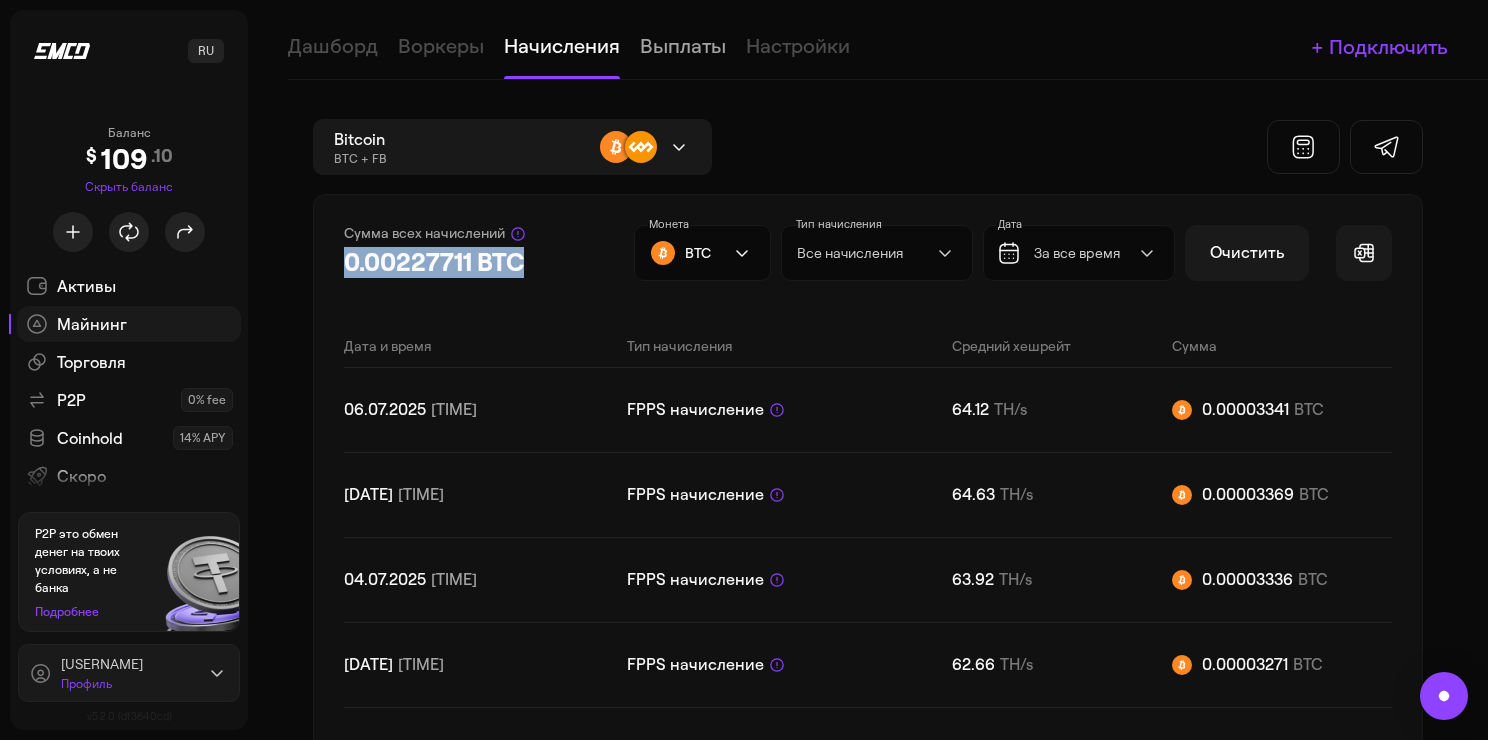 click on "Выплаты" at bounding box center (683, 39) 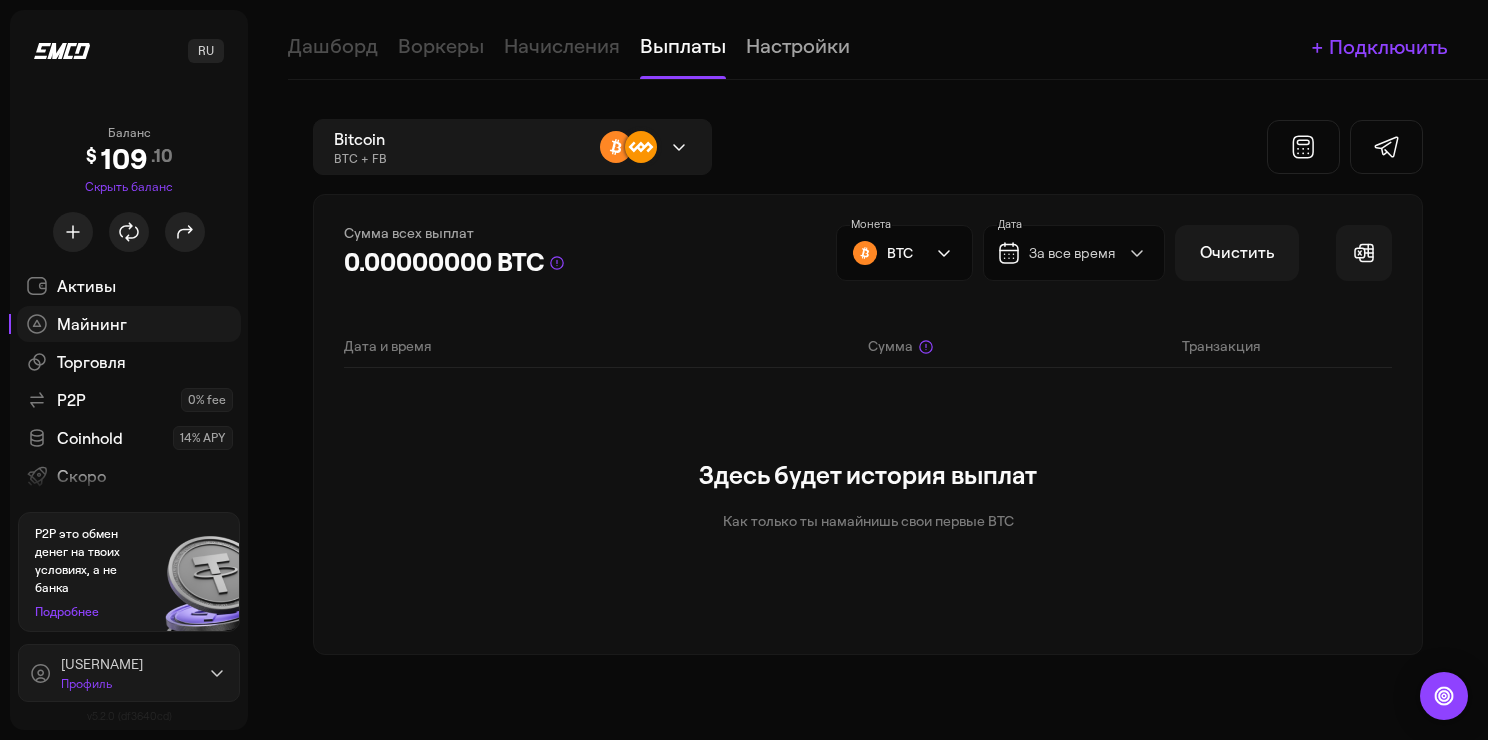 click on "Настройки" at bounding box center [798, 39] 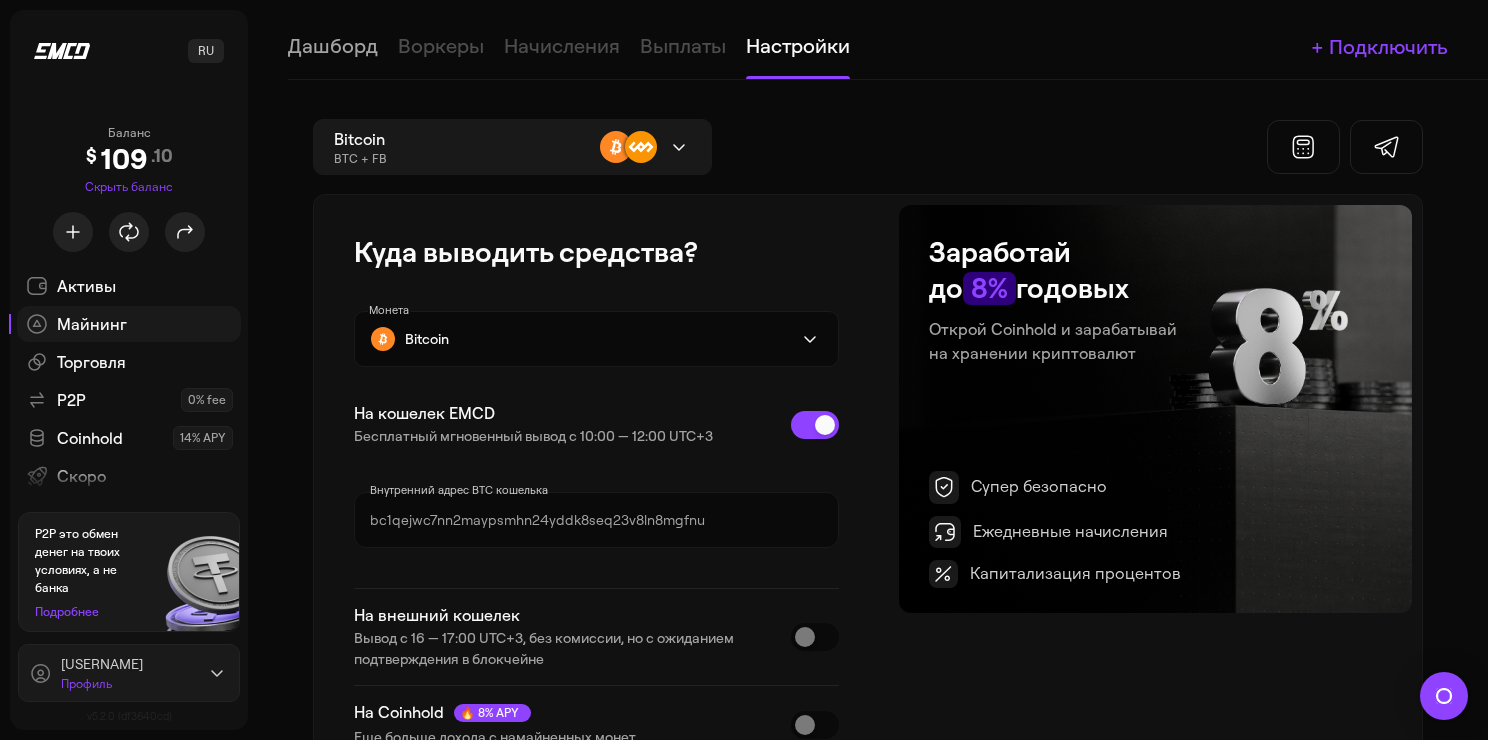 click on "Дашборд" at bounding box center (333, 39) 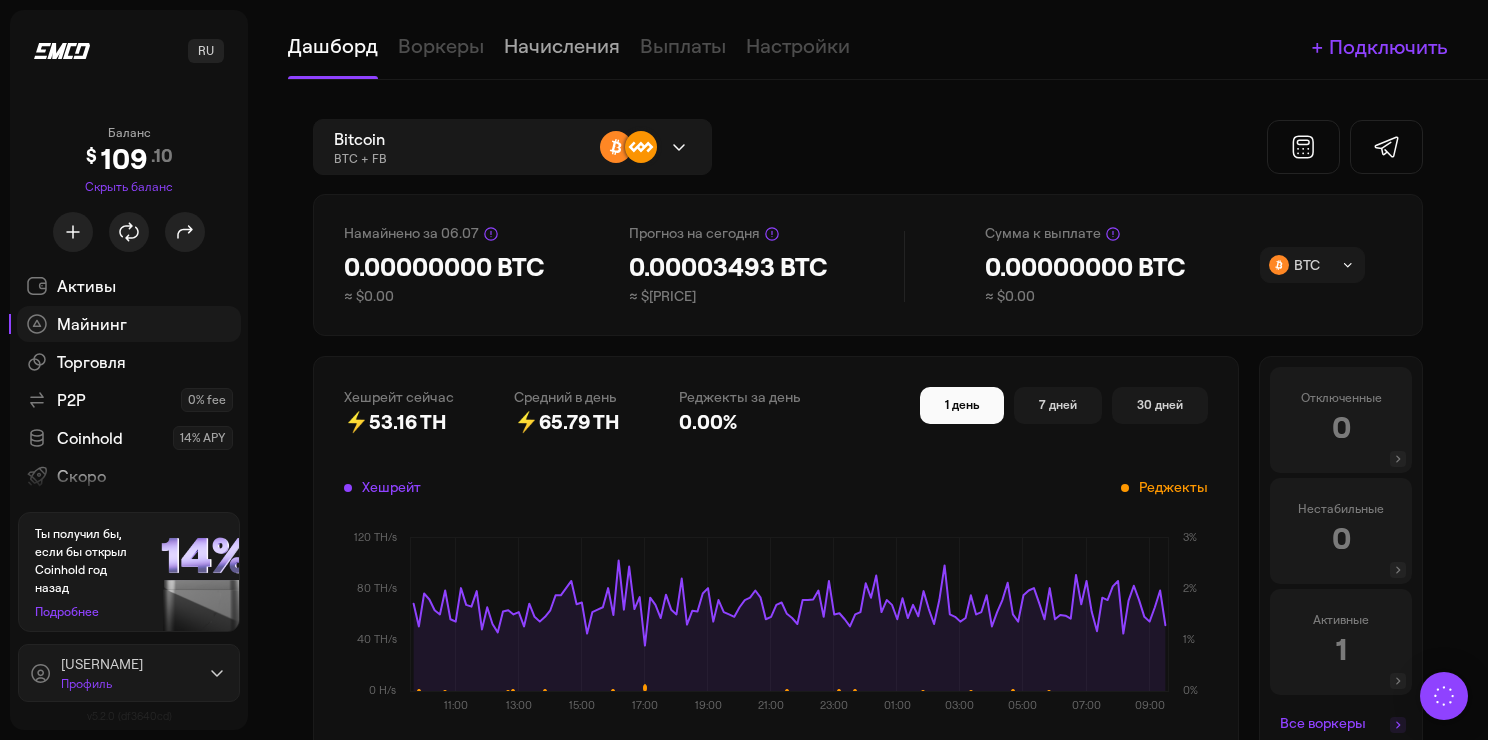 click on "Начисления" at bounding box center (562, 39) 